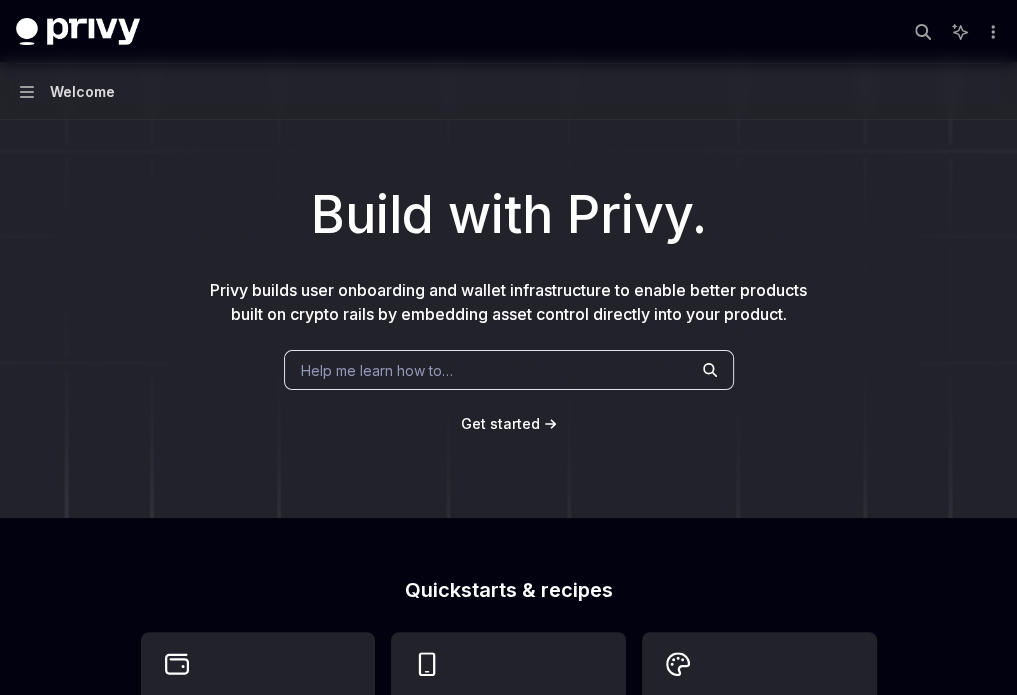 scroll, scrollTop: 0, scrollLeft: 0, axis: both 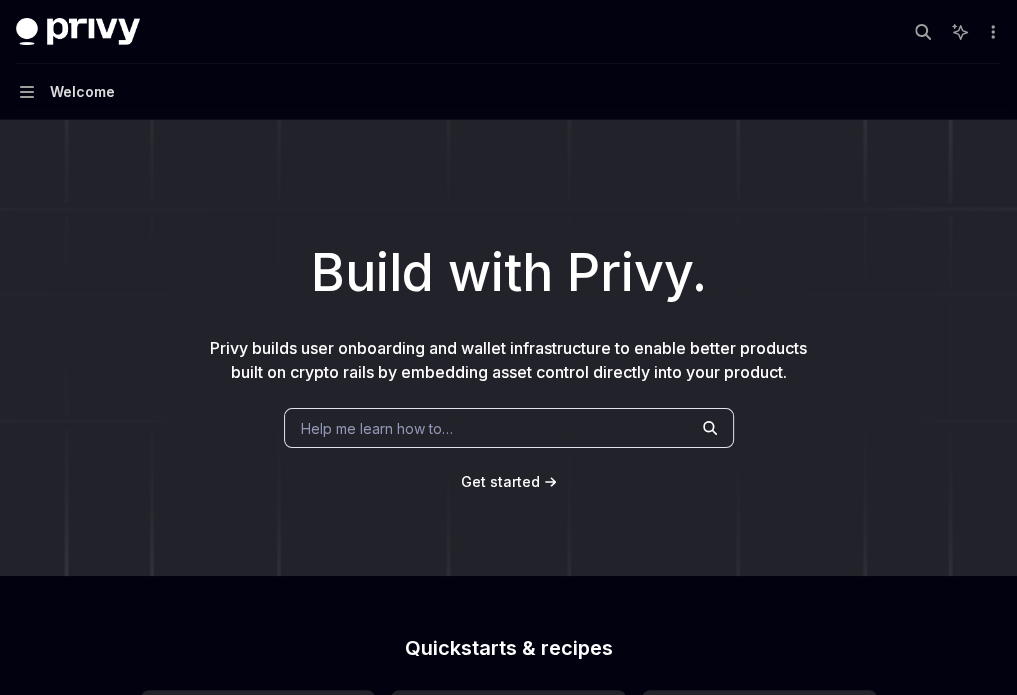 click on "Basics" at bounding box center (0, 0) 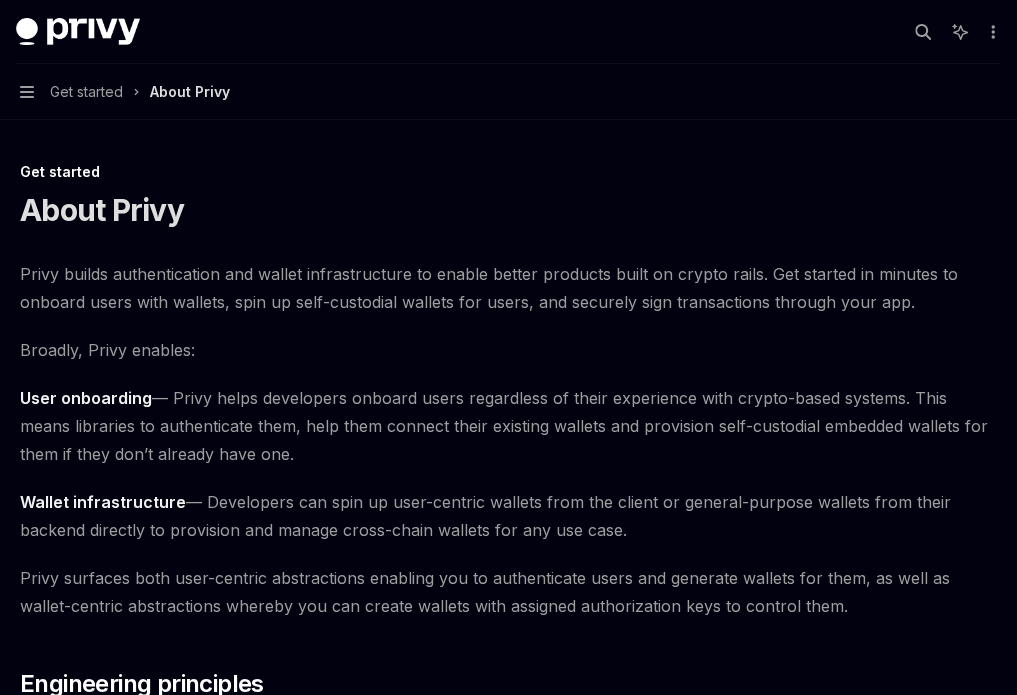 click on "Create an account" at bounding box center (0, 0) 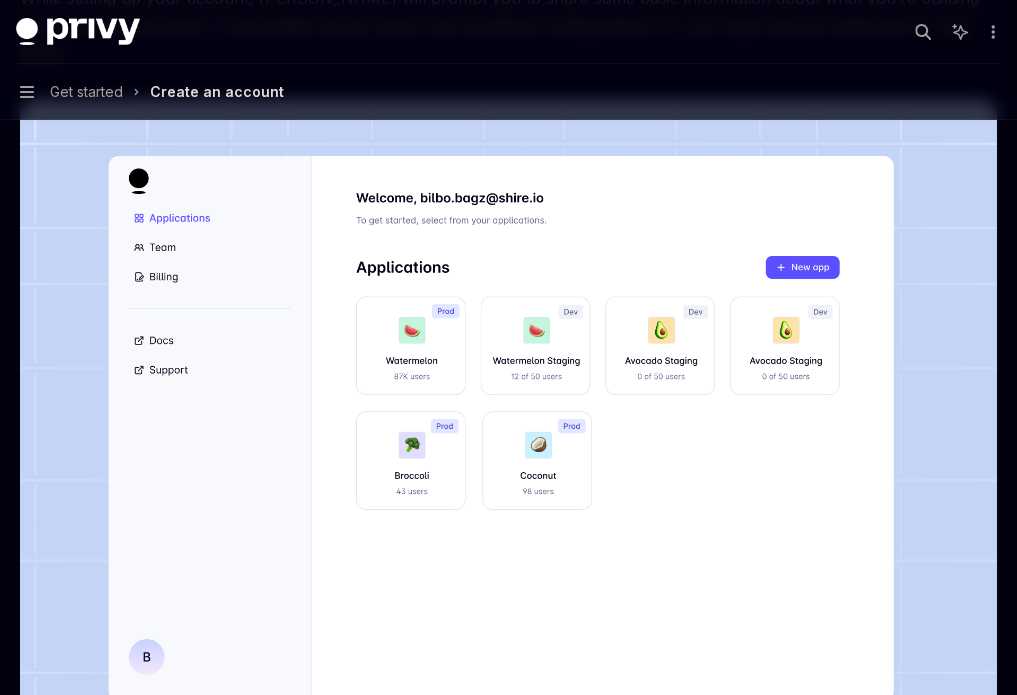 scroll, scrollTop: 352, scrollLeft: 0, axis: vertical 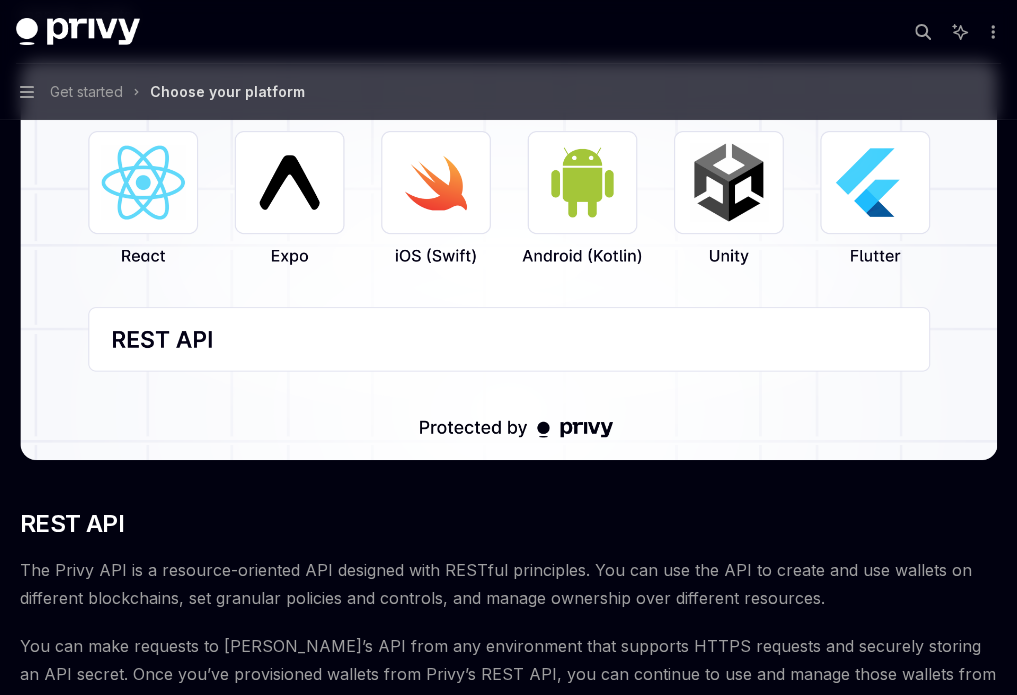 click on "Configuring Privy Dashboard" at bounding box center (0, 0) 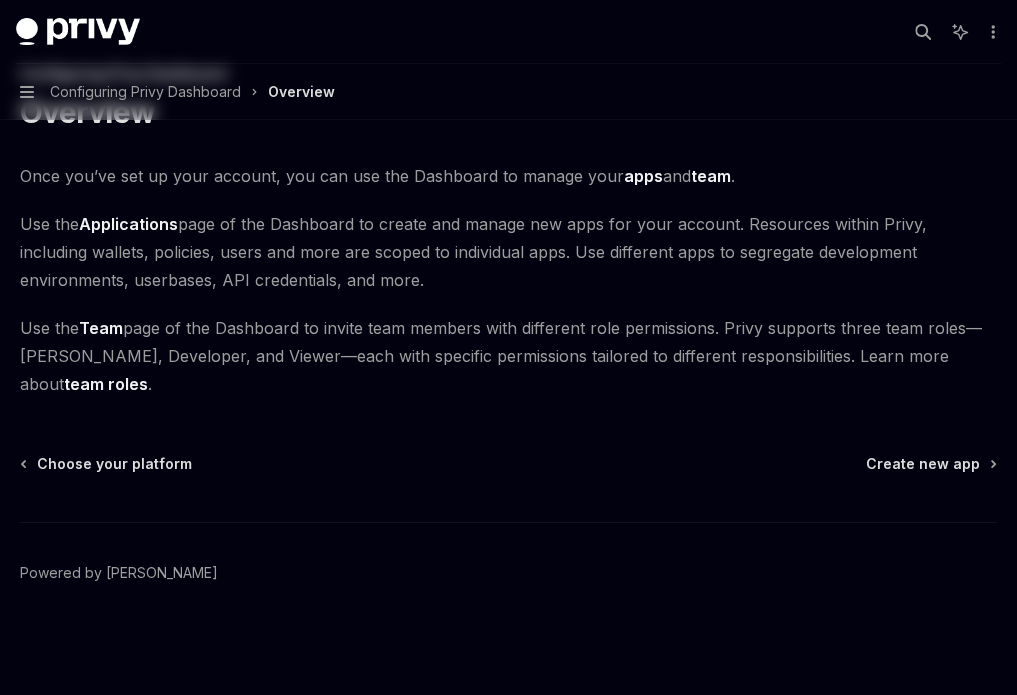 scroll, scrollTop: 0, scrollLeft: 0, axis: both 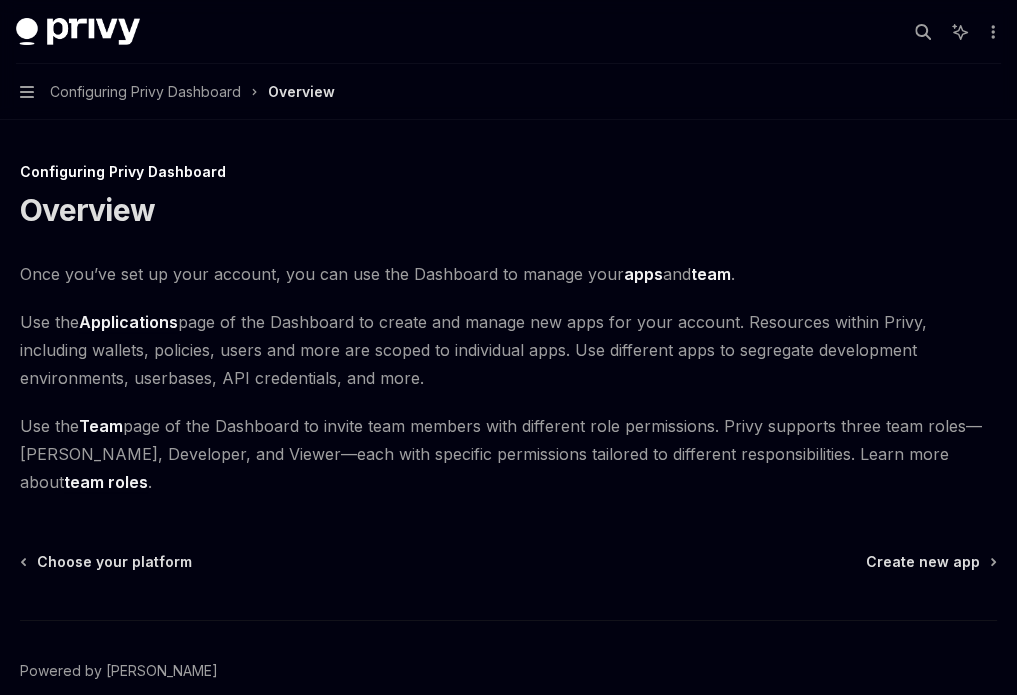 click on "Overview" at bounding box center (0, 0) 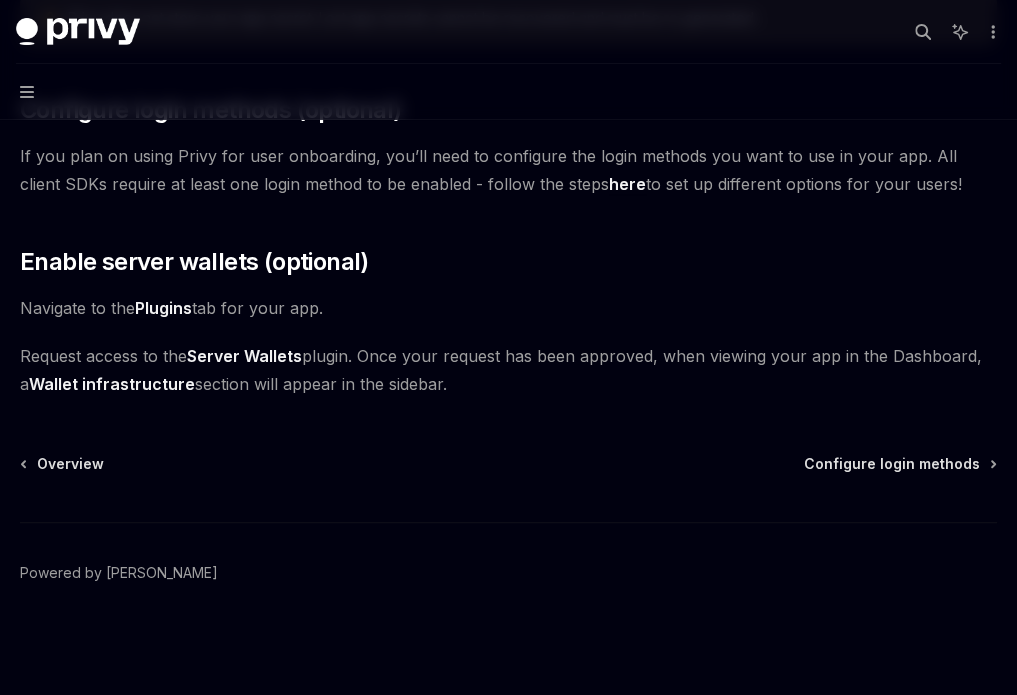 scroll, scrollTop: 909, scrollLeft: 0, axis: vertical 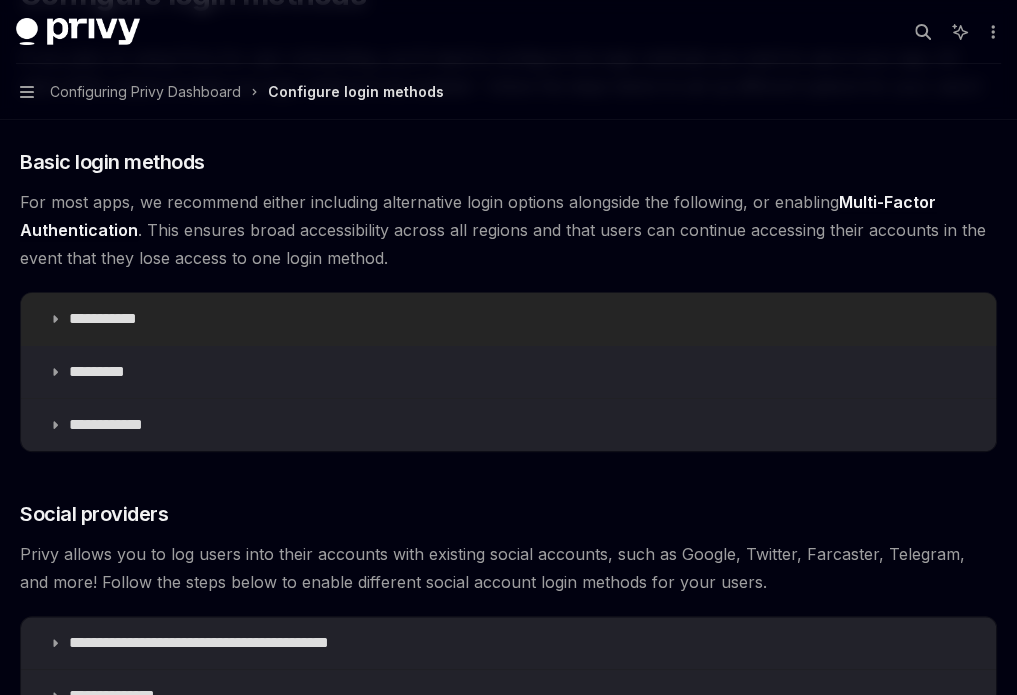 click on "**********" at bounding box center (110, 319) 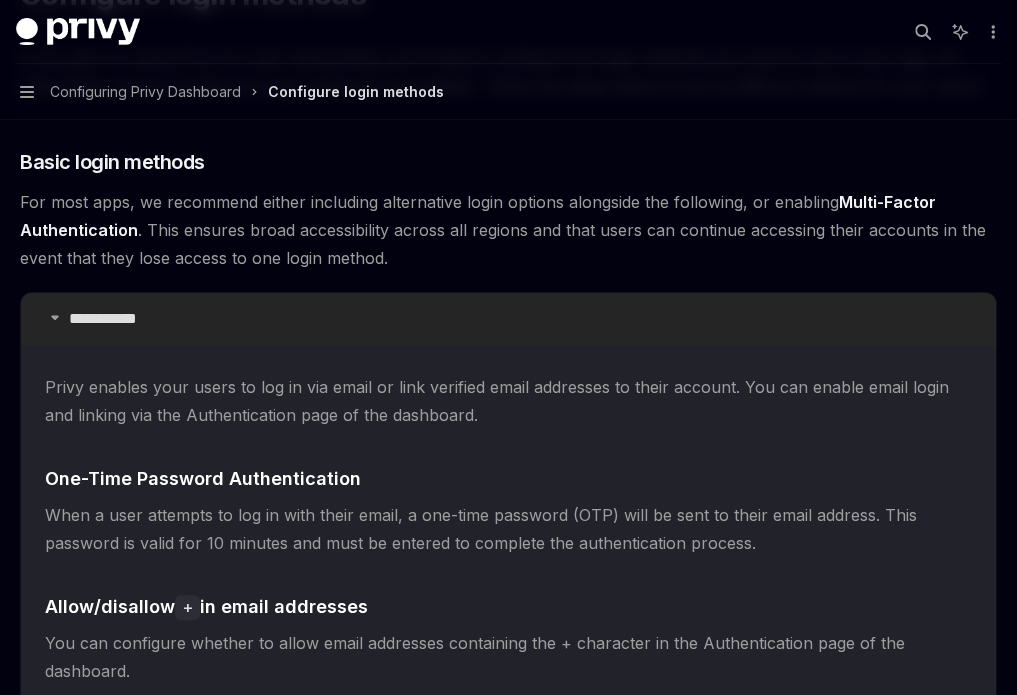 click on "**********" at bounding box center [110, 319] 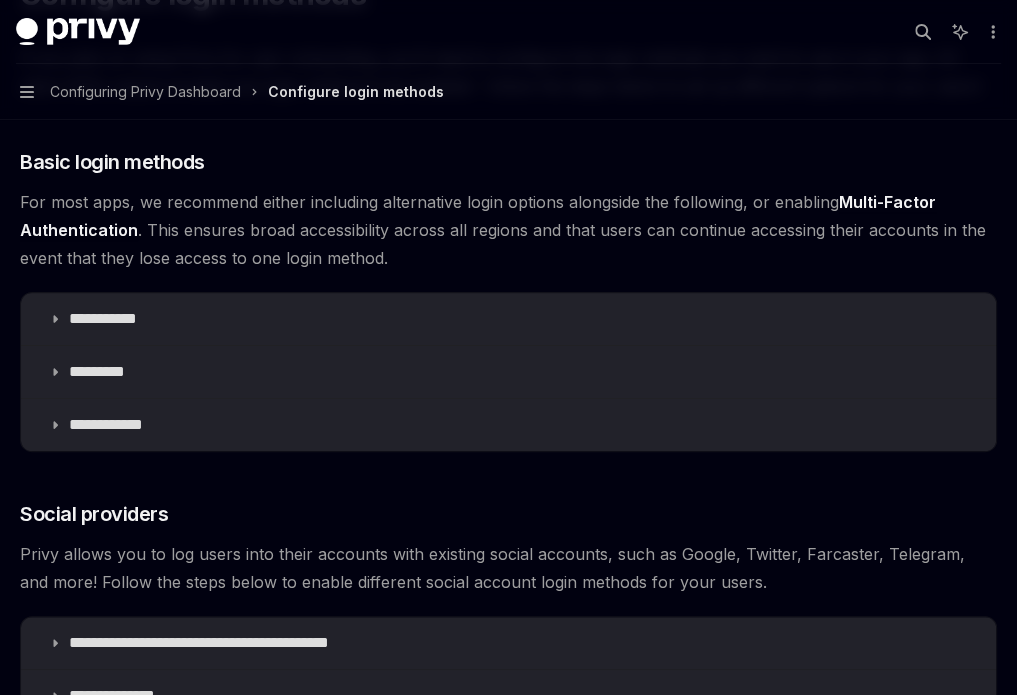 click on "App clients" at bounding box center [0, 0] 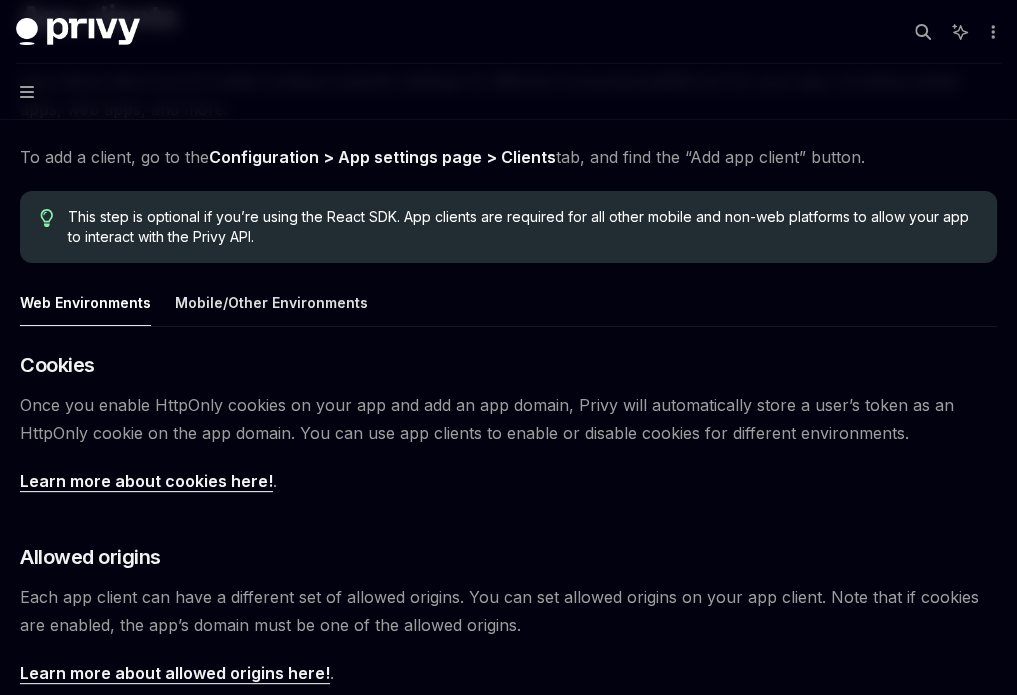 scroll, scrollTop: 195, scrollLeft: 0, axis: vertical 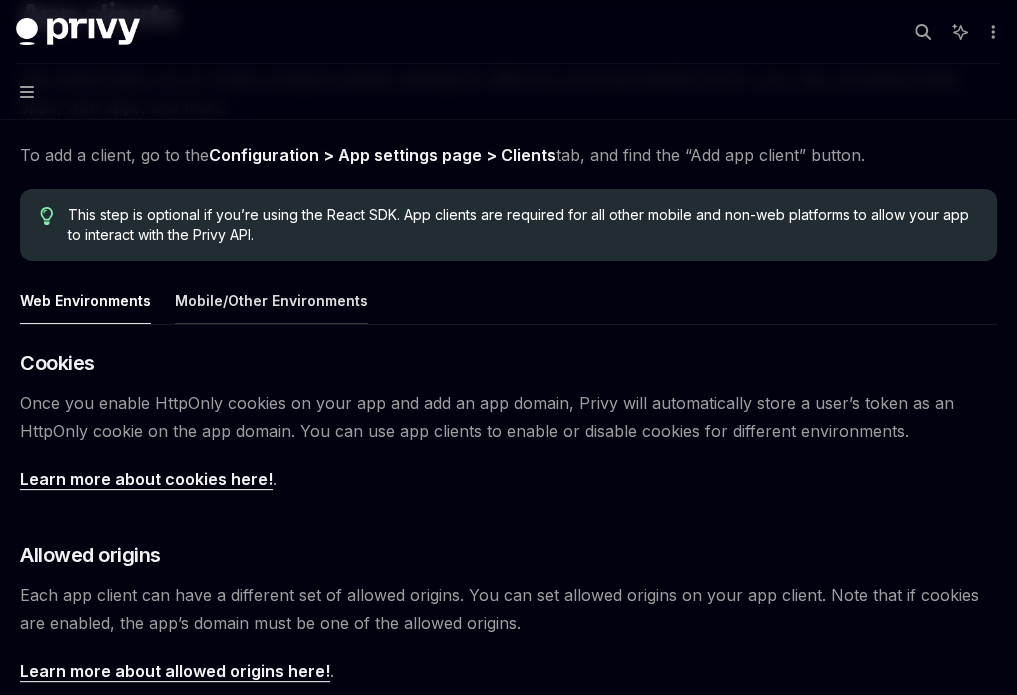 click on "Mobile/Other Environments" at bounding box center (271, 300) 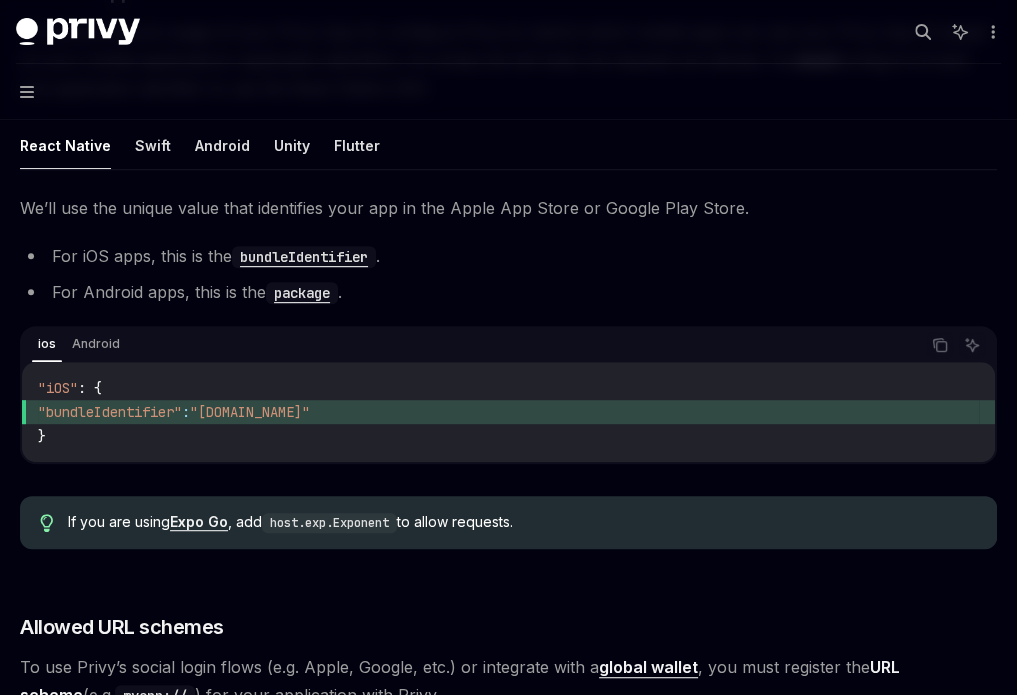scroll, scrollTop: 569, scrollLeft: 0, axis: vertical 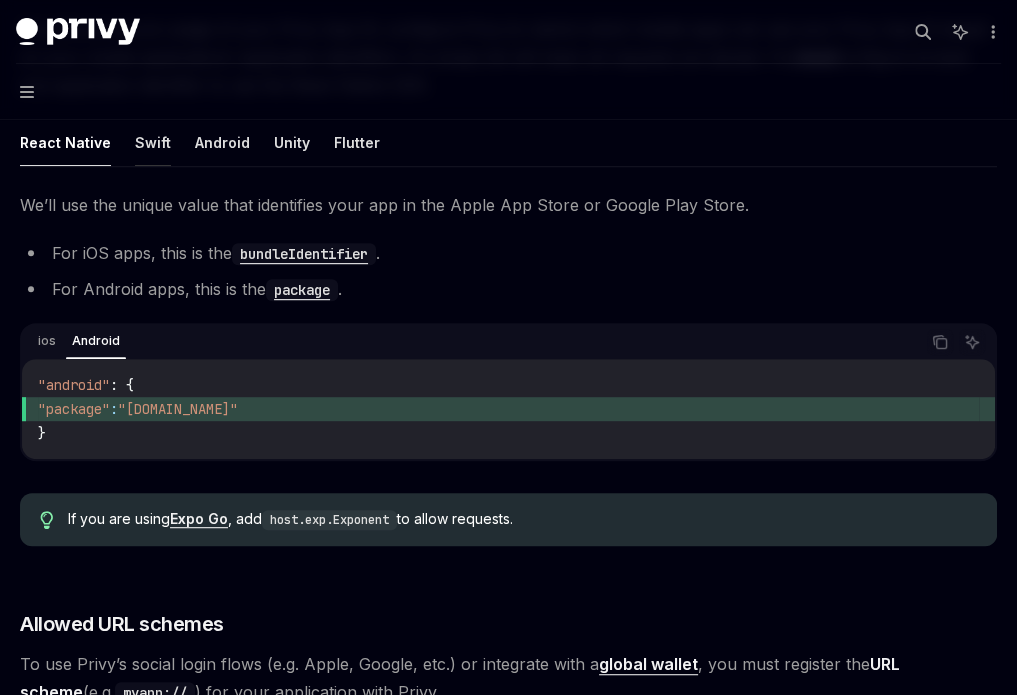 click on "Swift" at bounding box center (153, 142) 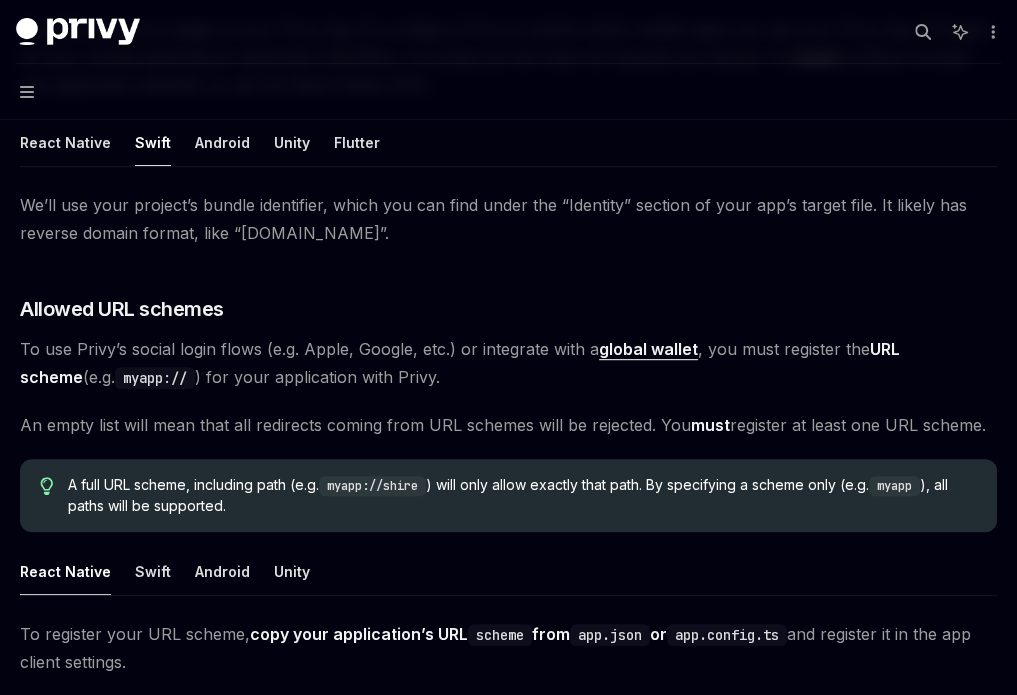 scroll, scrollTop: 468, scrollLeft: 0, axis: vertical 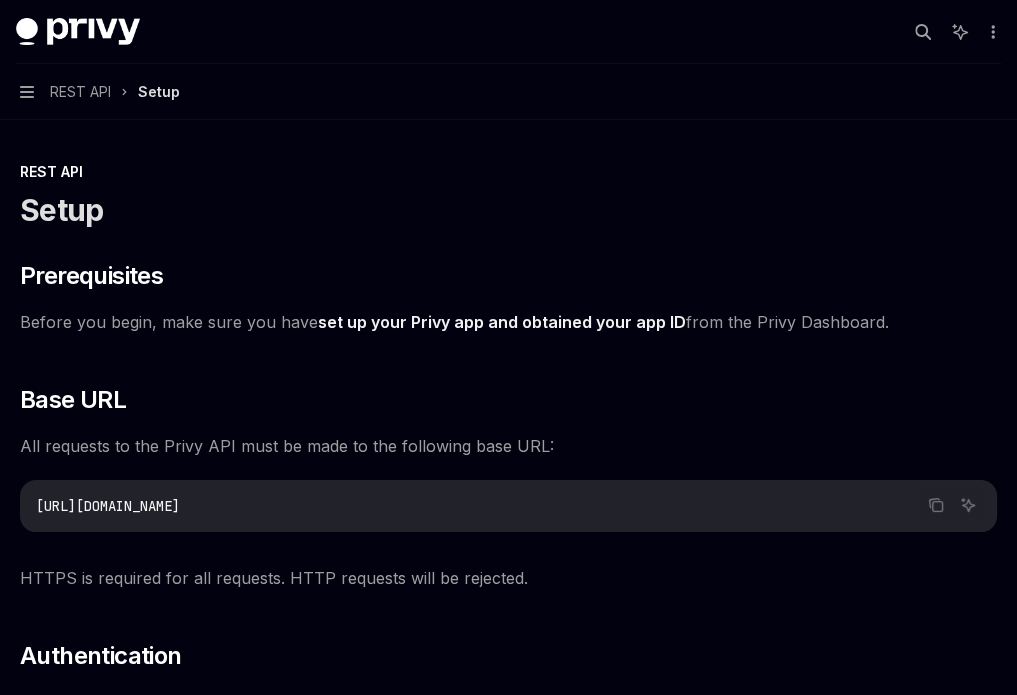 click on "Setup" at bounding box center [0, 0] 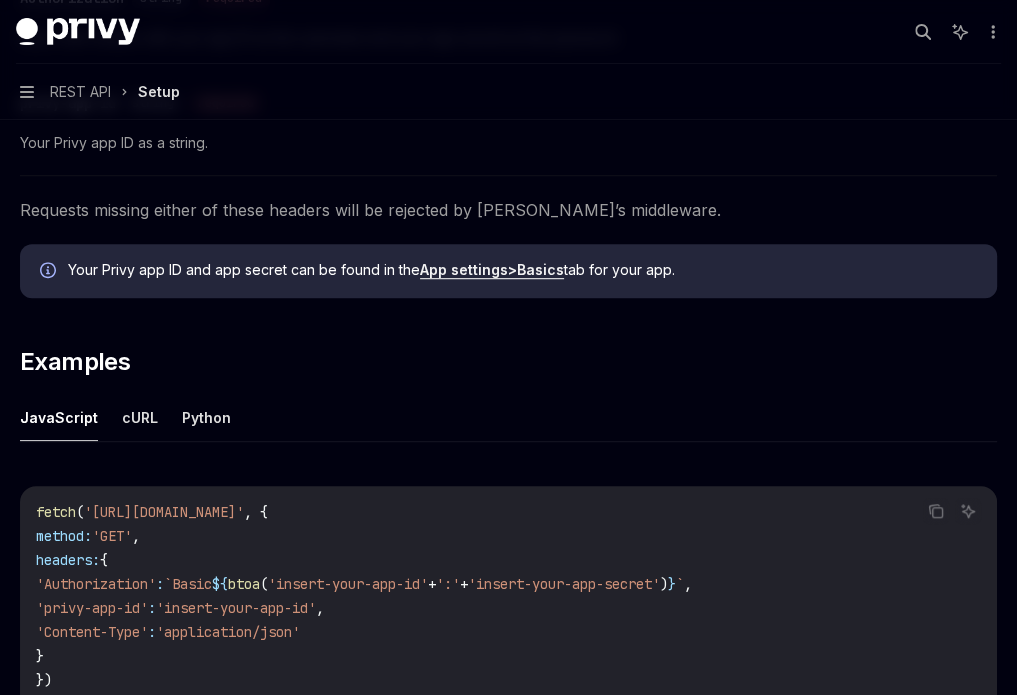 scroll, scrollTop: 862, scrollLeft: 0, axis: vertical 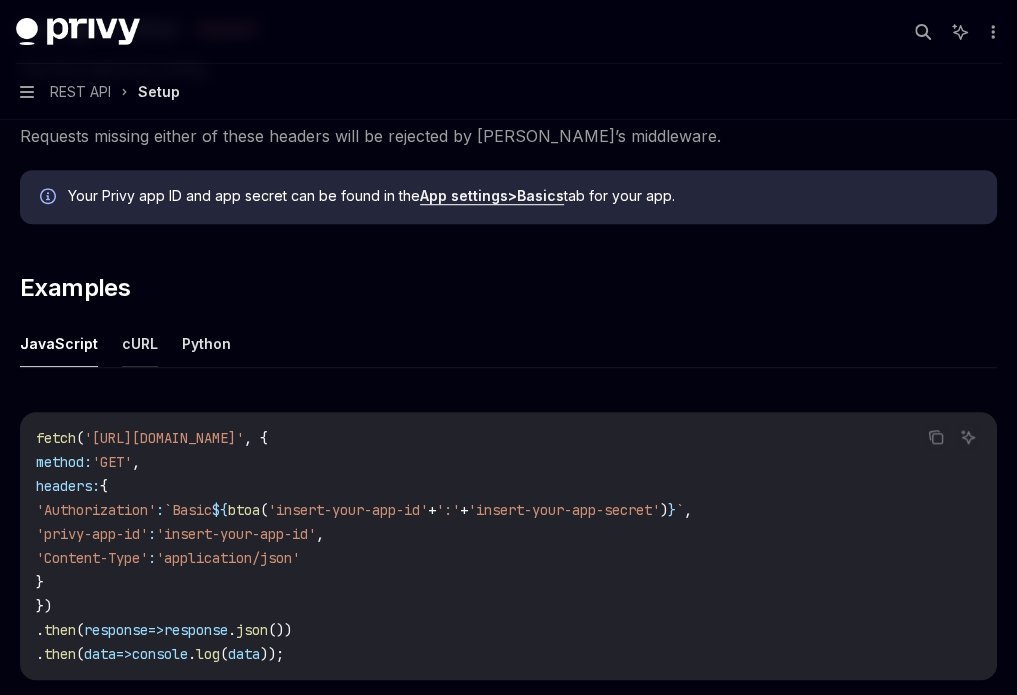 click on "cURL" at bounding box center (140, 343) 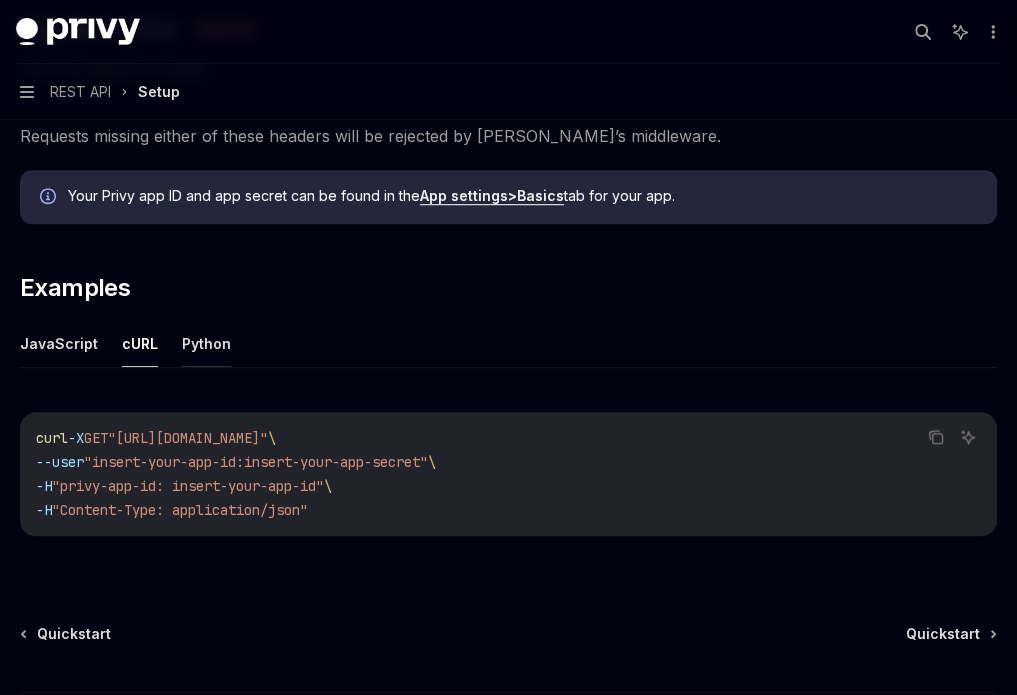click on "Python" at bounding box center [206, 343] 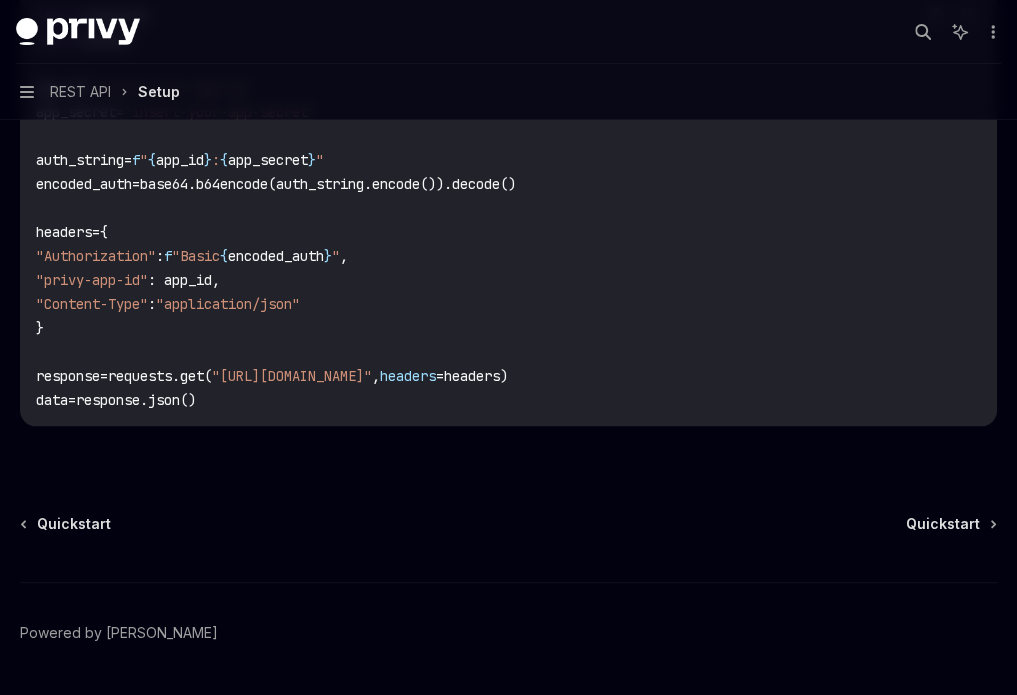 scroll, scrollTop: 1270, scrollLeft: 0, axis: vertical 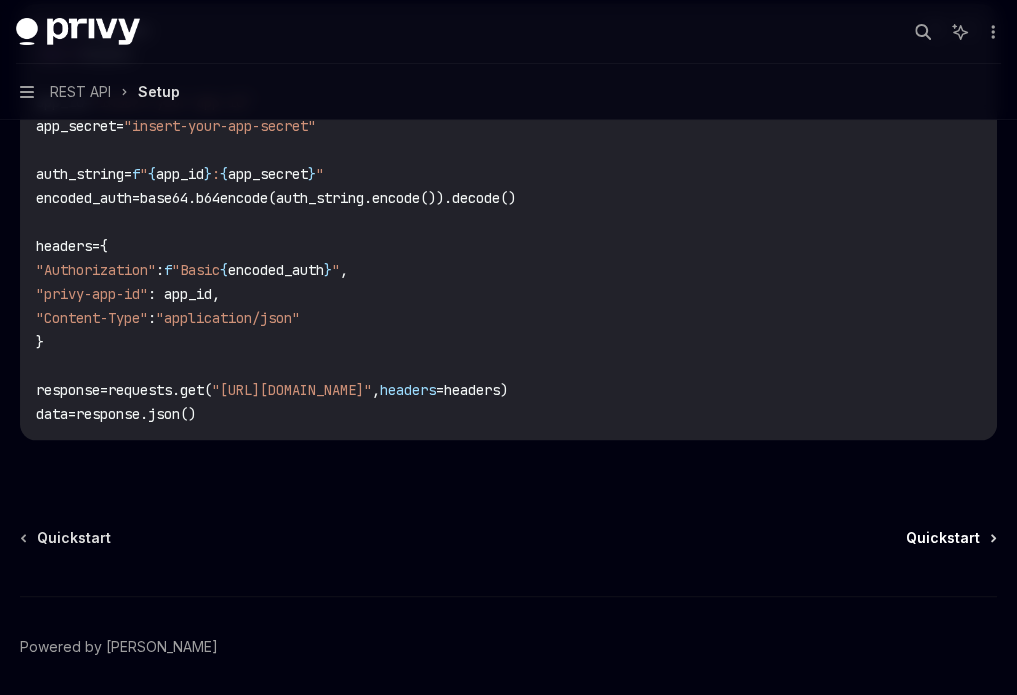 click on "Quickstart" at bounding box center [943, 538] 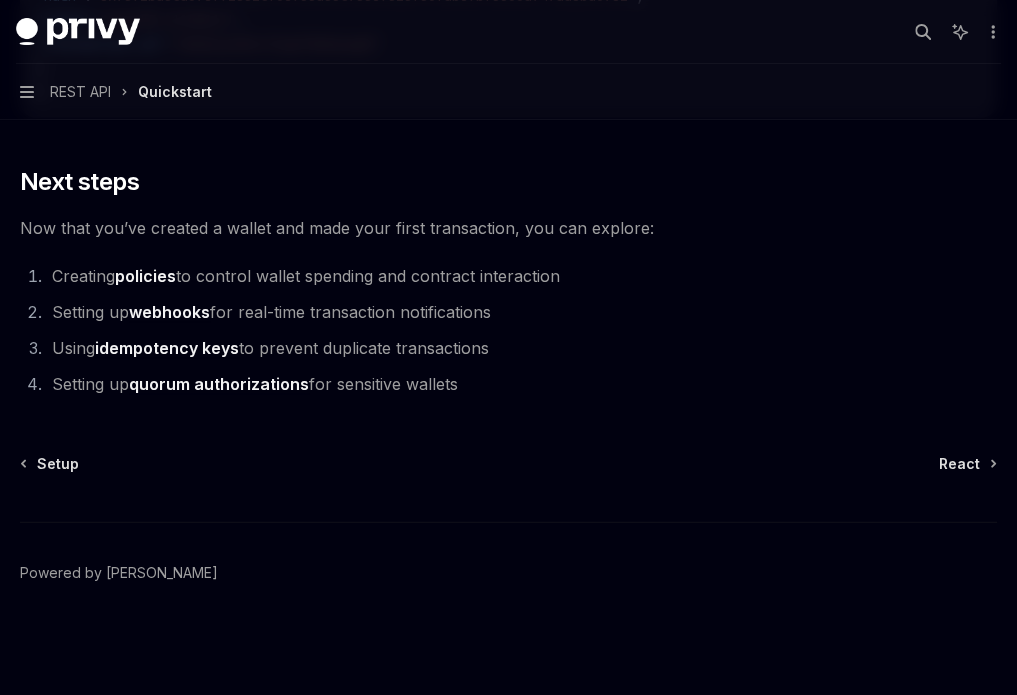 scroll, scrollTop: 2848, scrollLeft: 0, axis: vertical 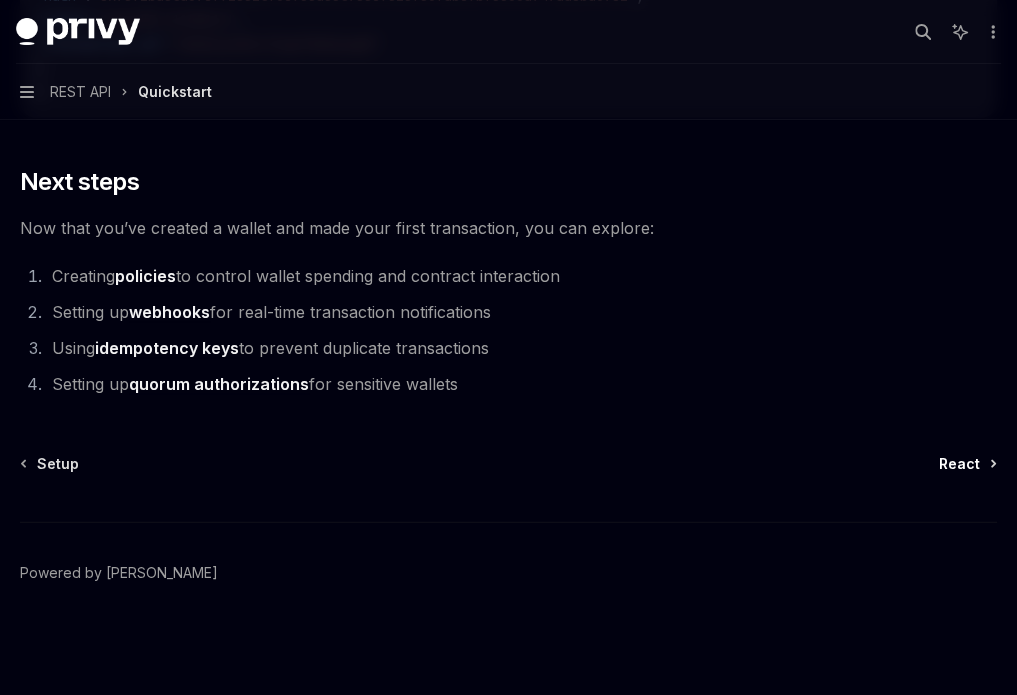 click on "React" at bounding box center [959, 464] 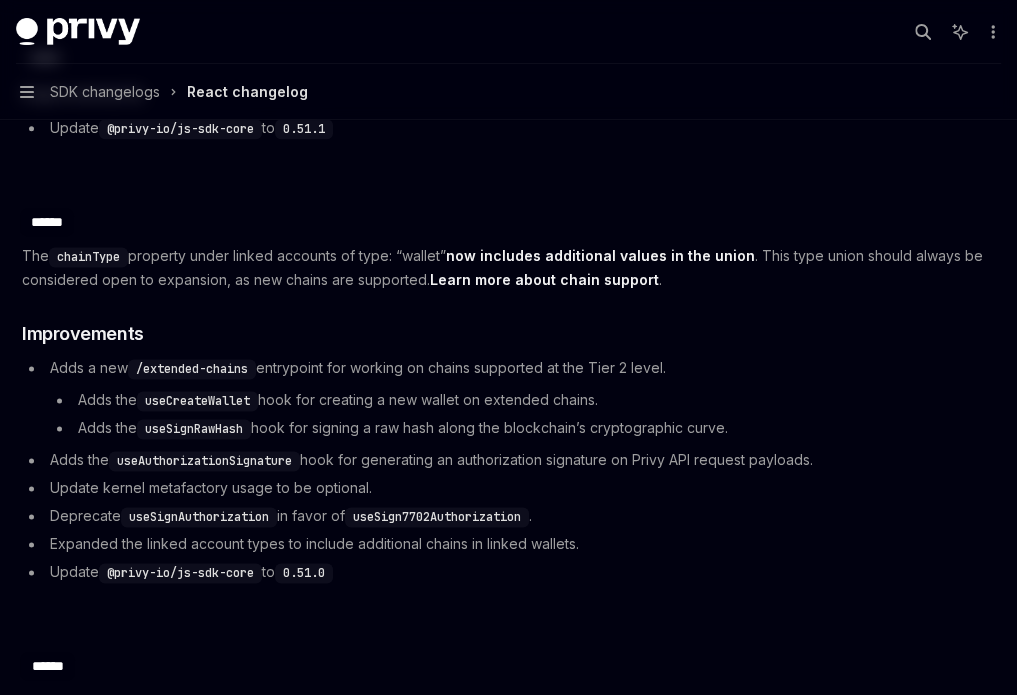 scroll, scrollTop: 1747, scrollLeft: 0, axis: vertical 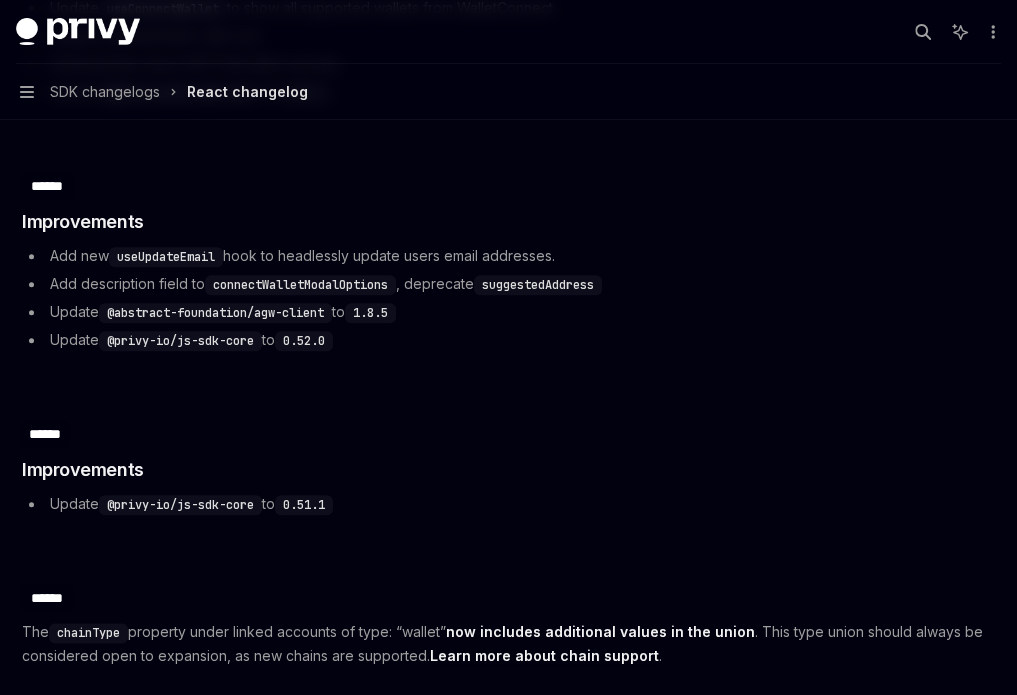 click on "Authentication" at bounding box center [0, 0] 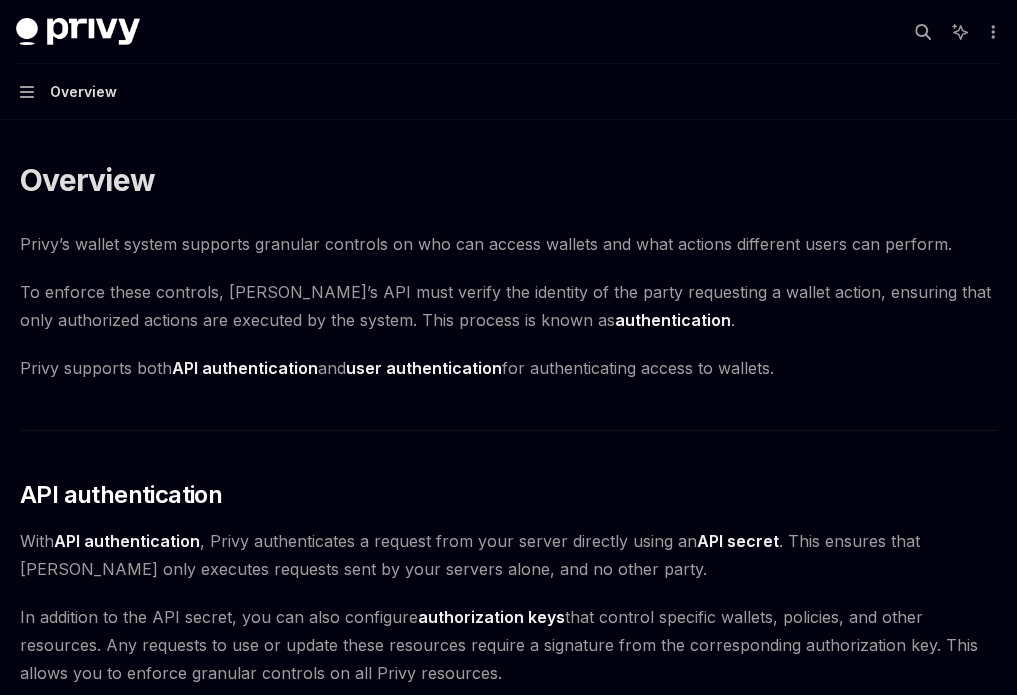 click on "JWT-based auth" at bounding box center [0, 0] 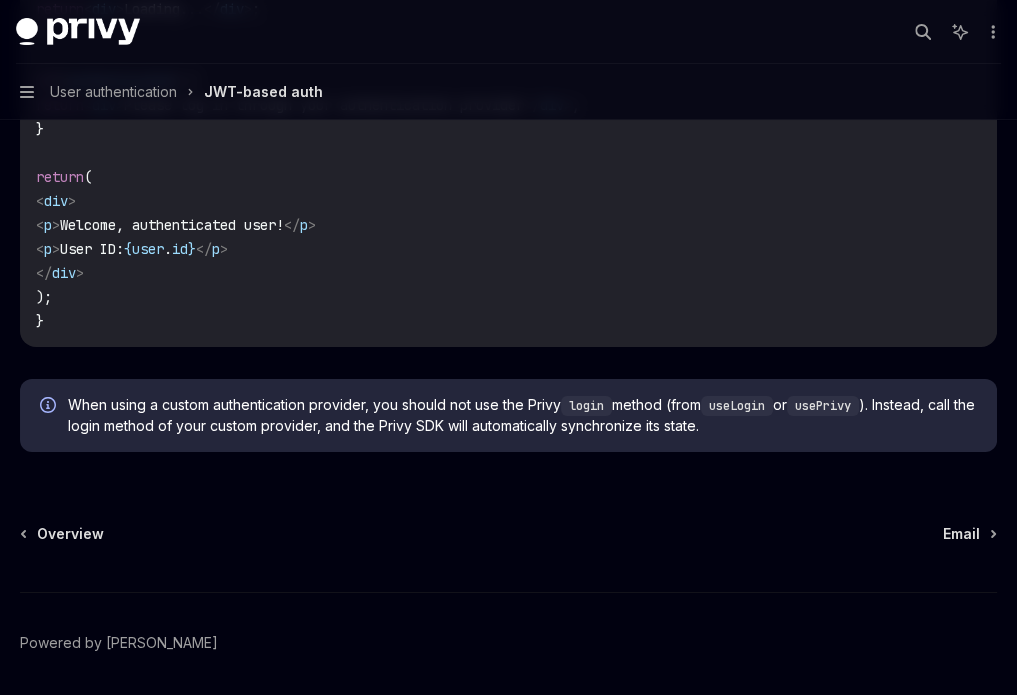 scroll, scrollTop: 4573, scrollLeft: 0, axis: vertical 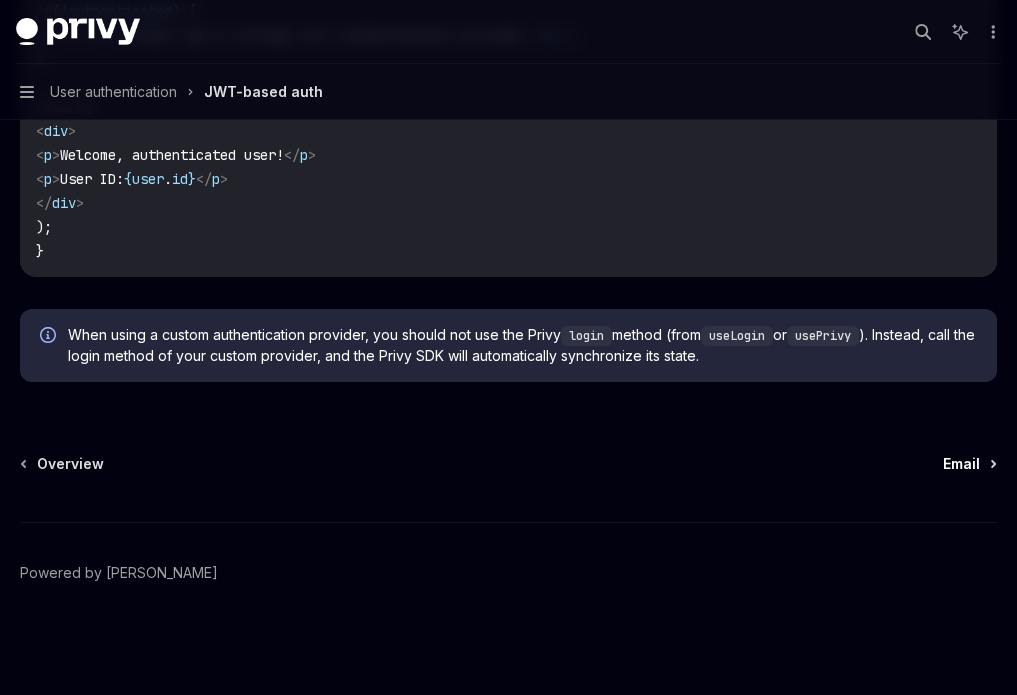 click on "Email" at bounding box center [961, 464] 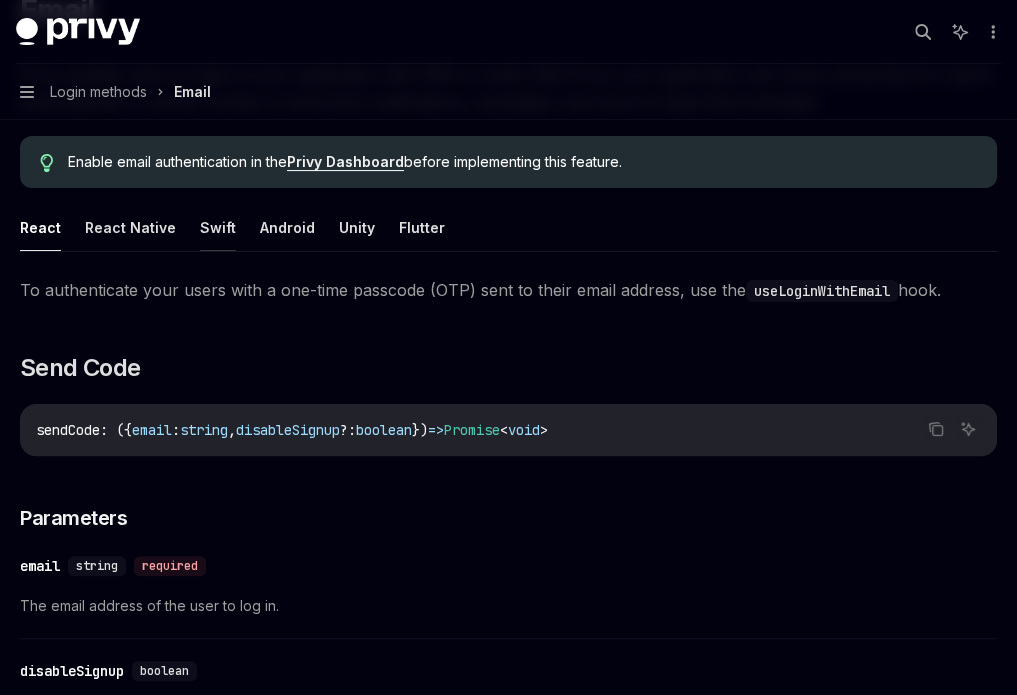 scroll, scrollTop: 272, scrollLeft: 0, axis: vertical 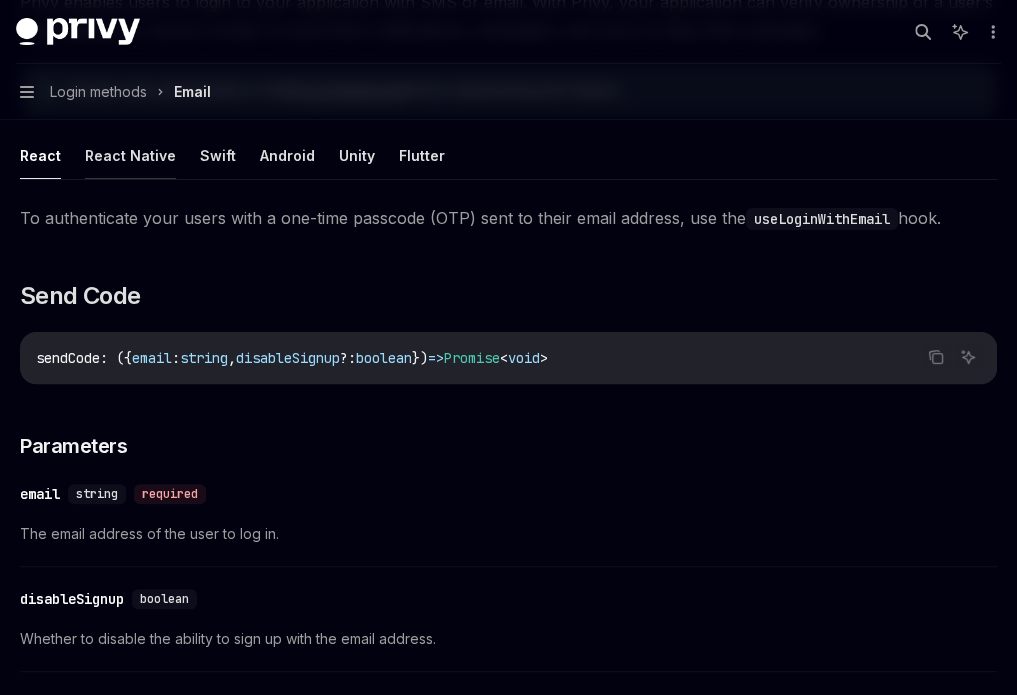 click on "React Native" at bounding box center [130, 155] 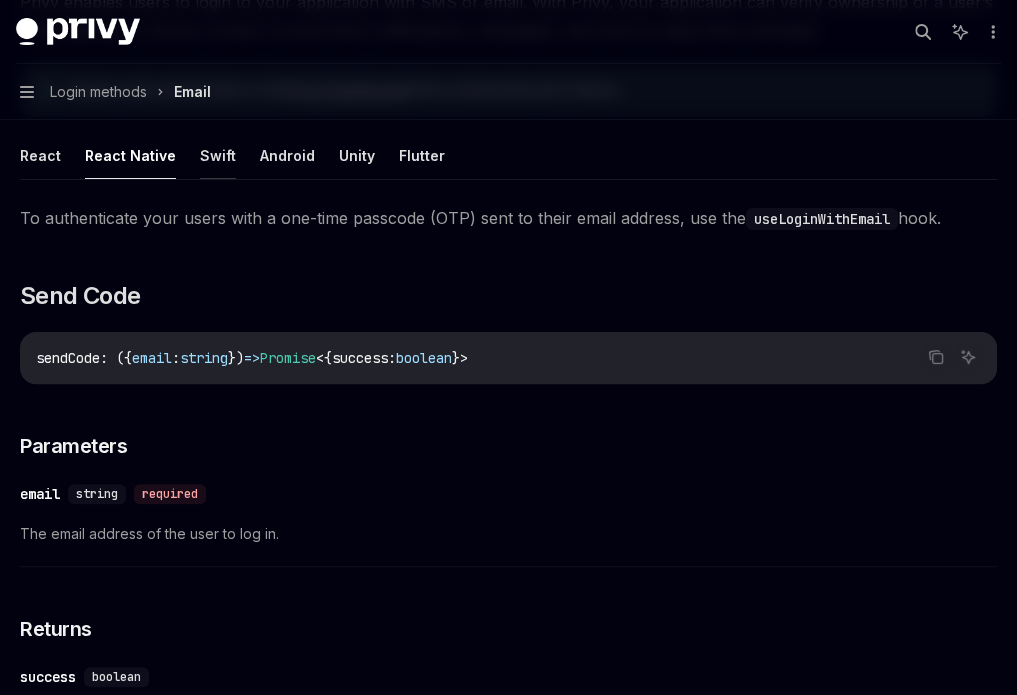 click on "Swift" at bounding box center [218, 155] 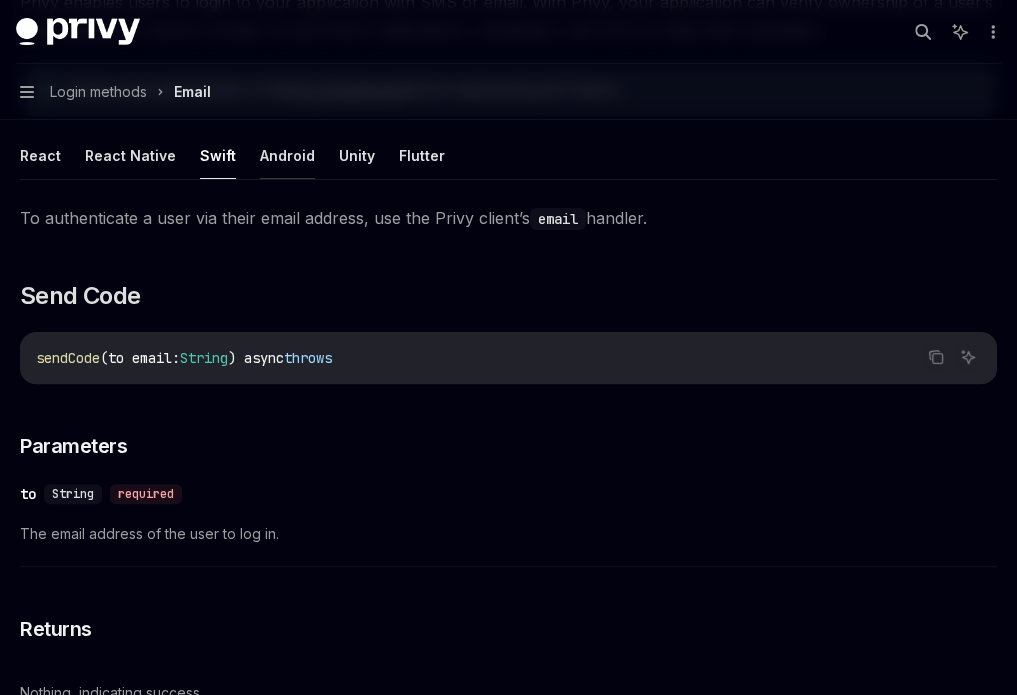 click on "Android" at bounding box center [287, 155] 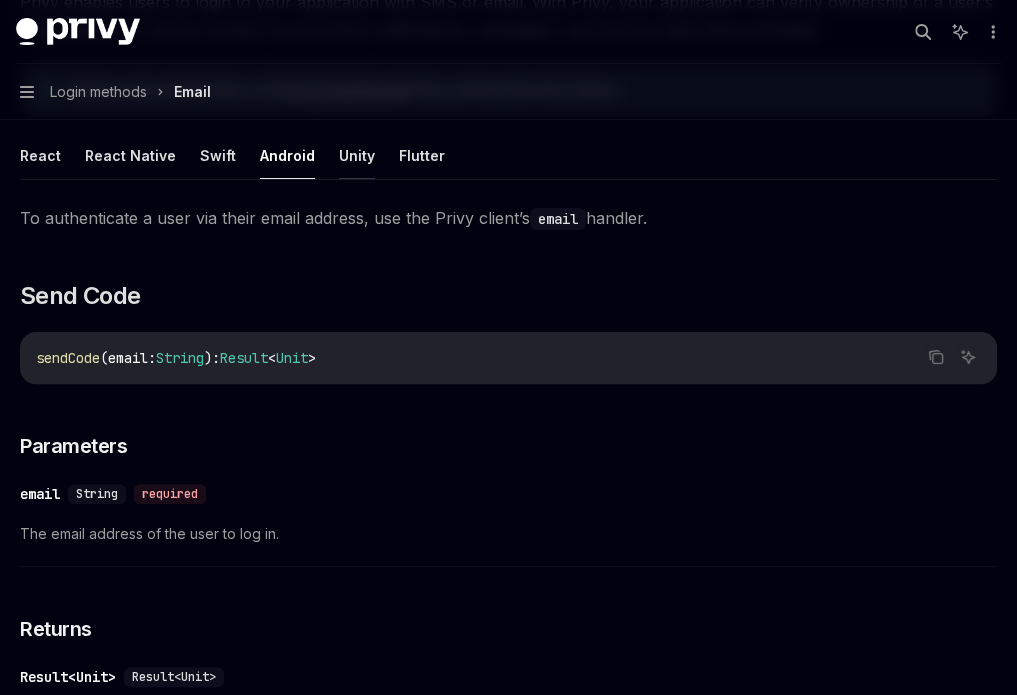 click on "Unity" at bounding box center [357, 155] 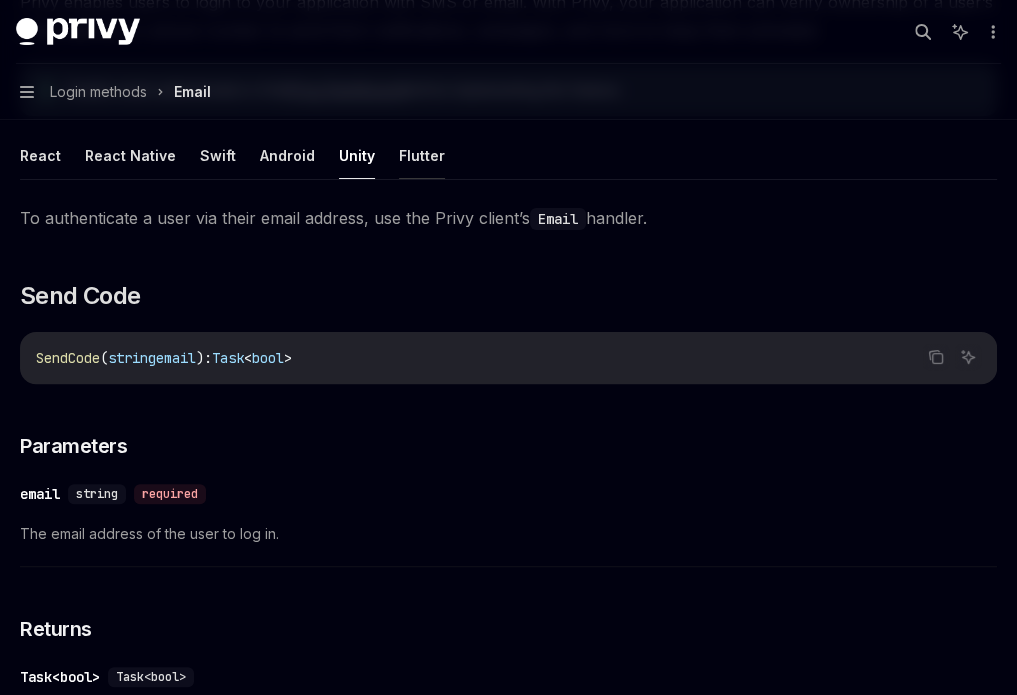 click on "Flutter" at bounding box center [422, 155] 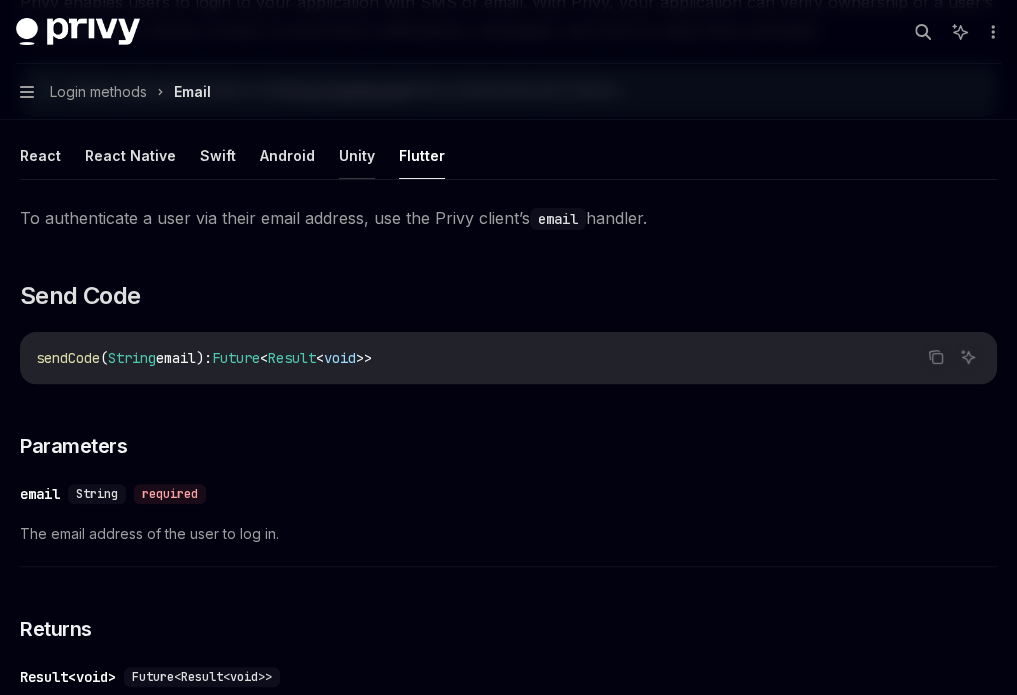 click on "Unity" at bounding box center [357, 155] 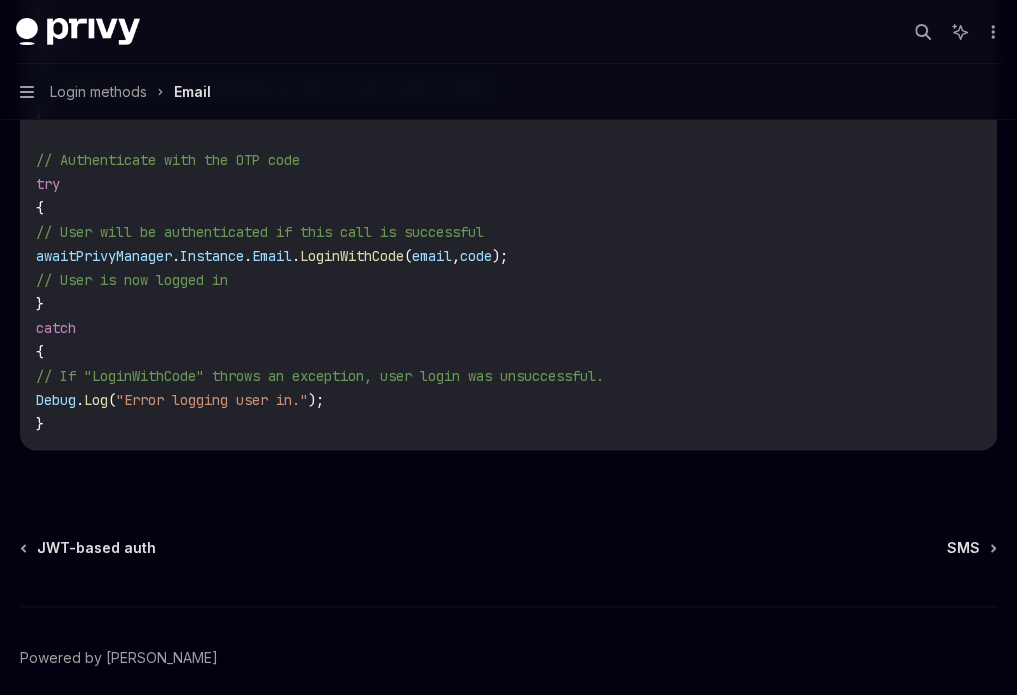 scroll, scrollTop: 1897, scrollLeft: 0, axis: vertical 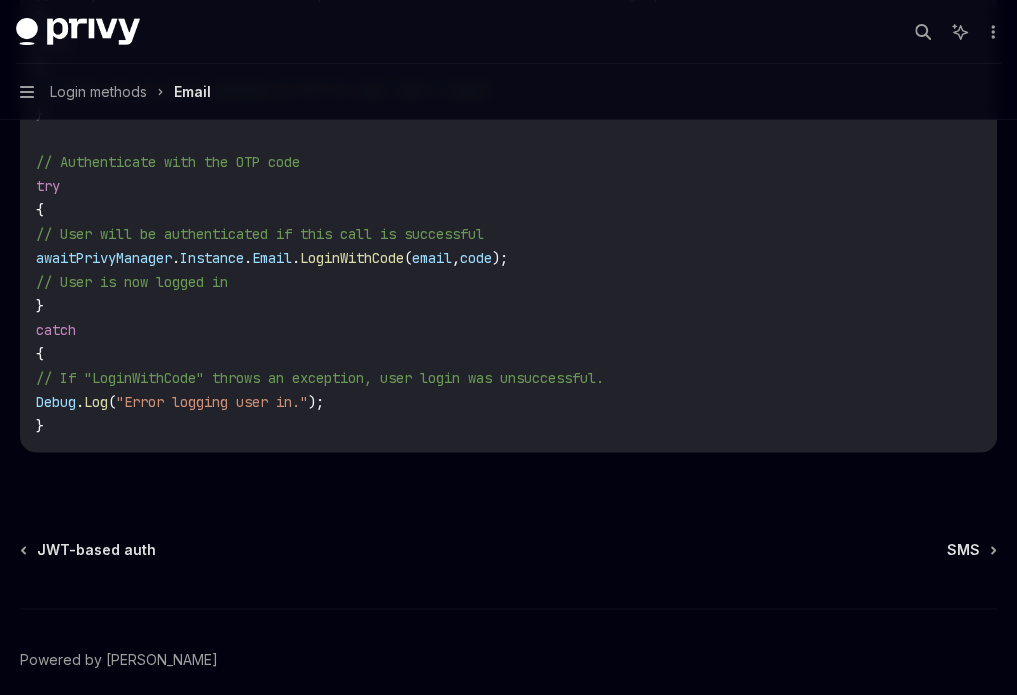 click on "Passkey" at bounding box center [0, 0] 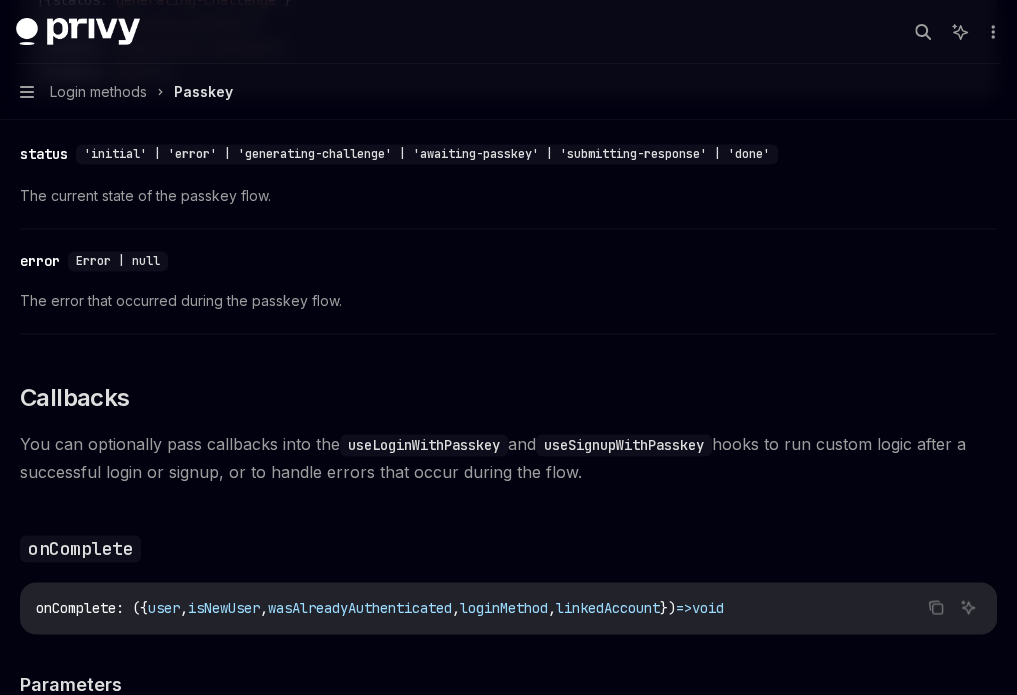 type on "*" 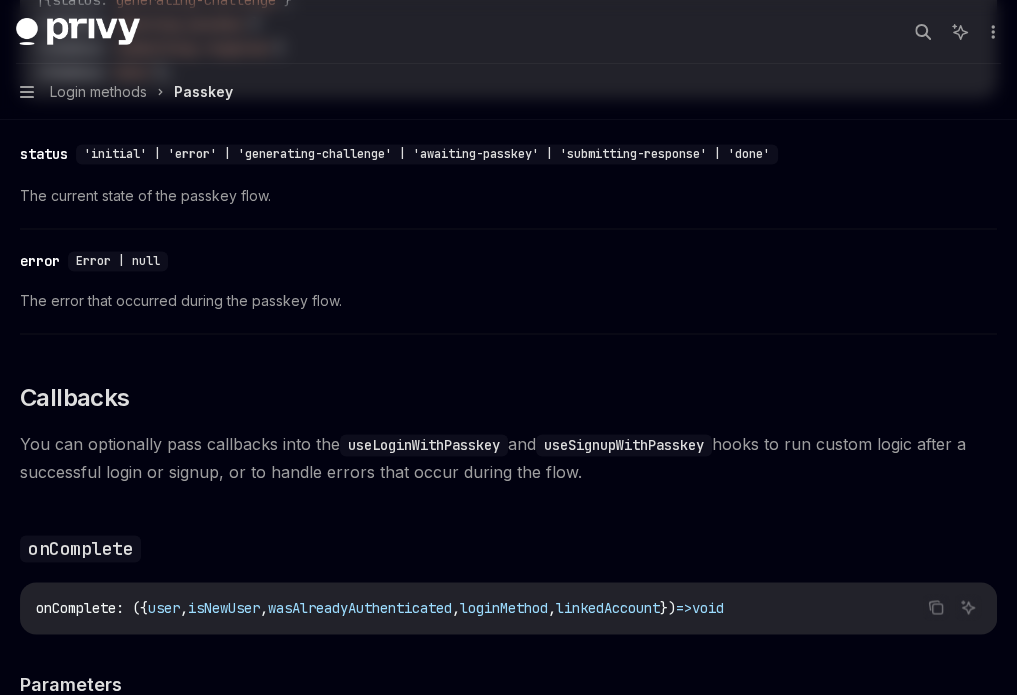 scroll, scrollTop: 0, scrollLeft: 0, axis: both 